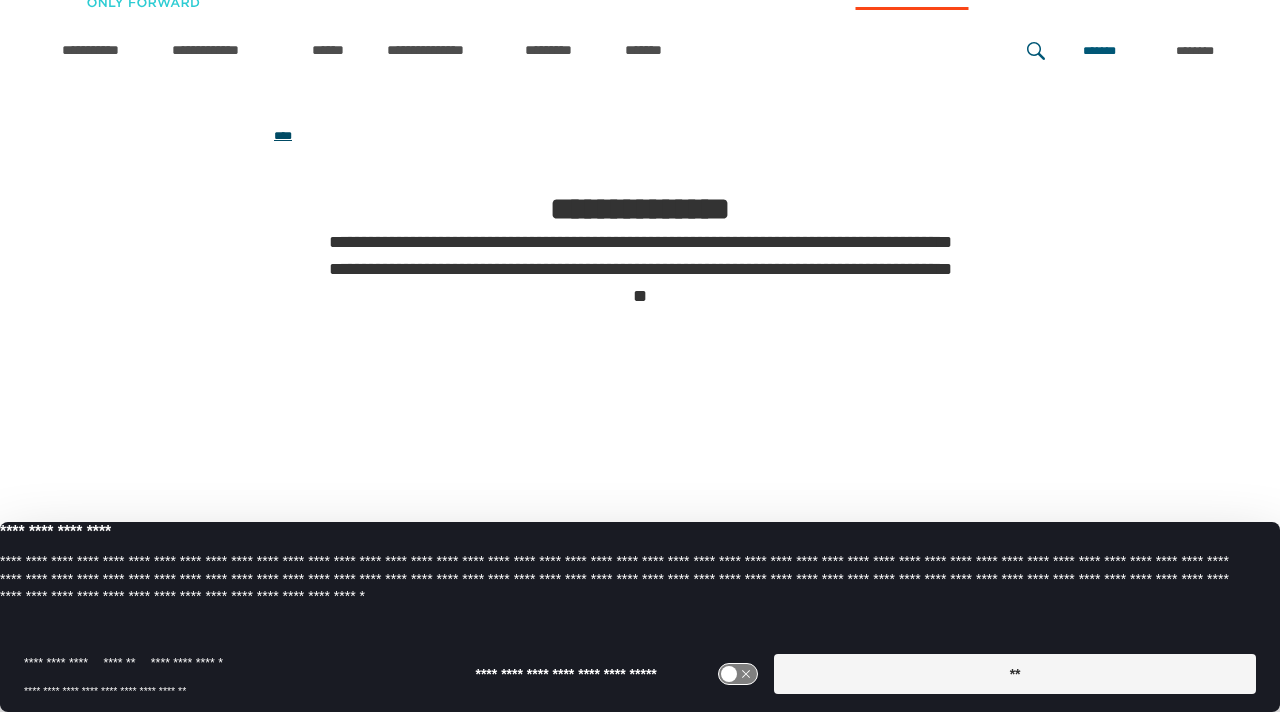 scroll, scrollTop: 135, scrollLeft: 0, axis: vertical 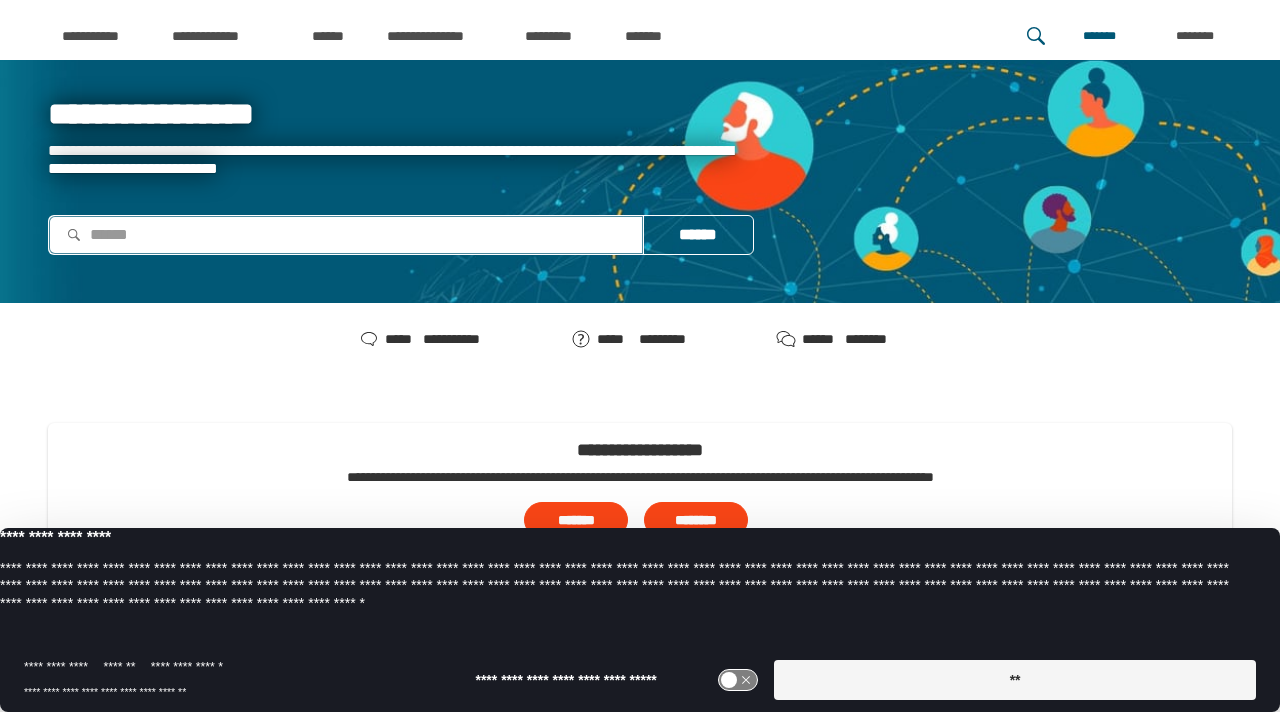 click on "[DATE]" at bounding box center [346, 235] 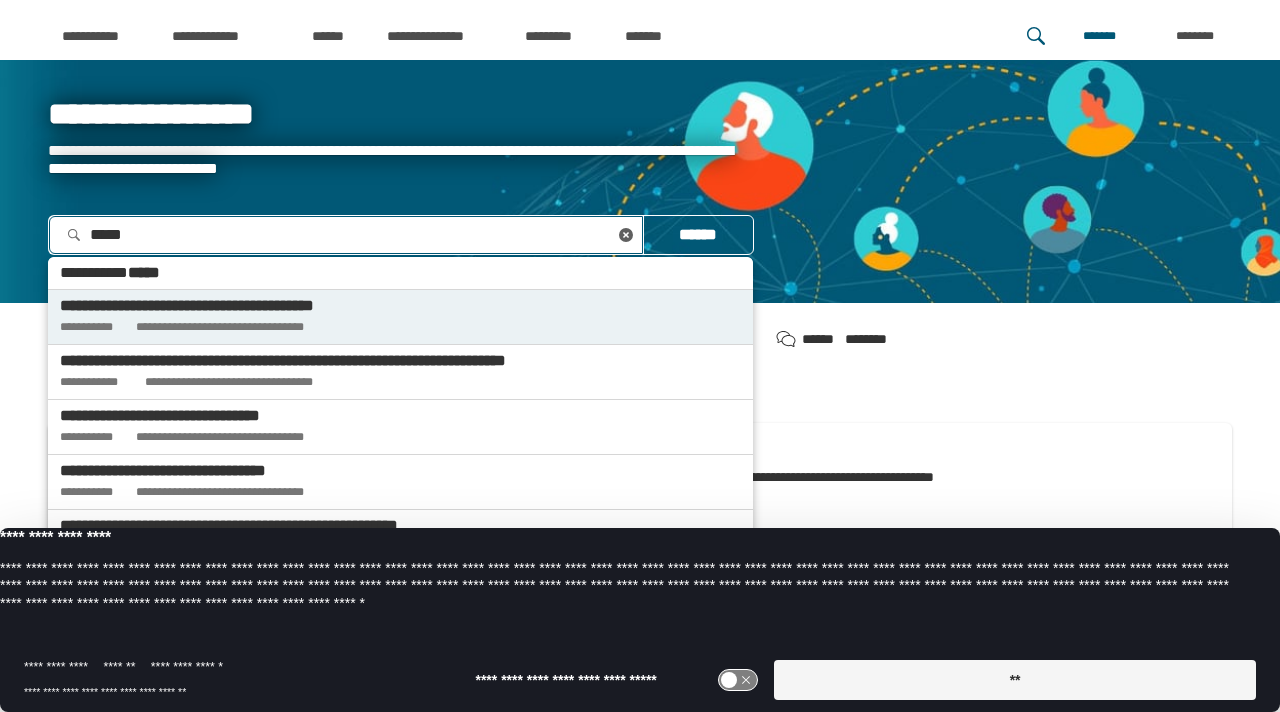 click on "**********" at bounding box center [400, 317] 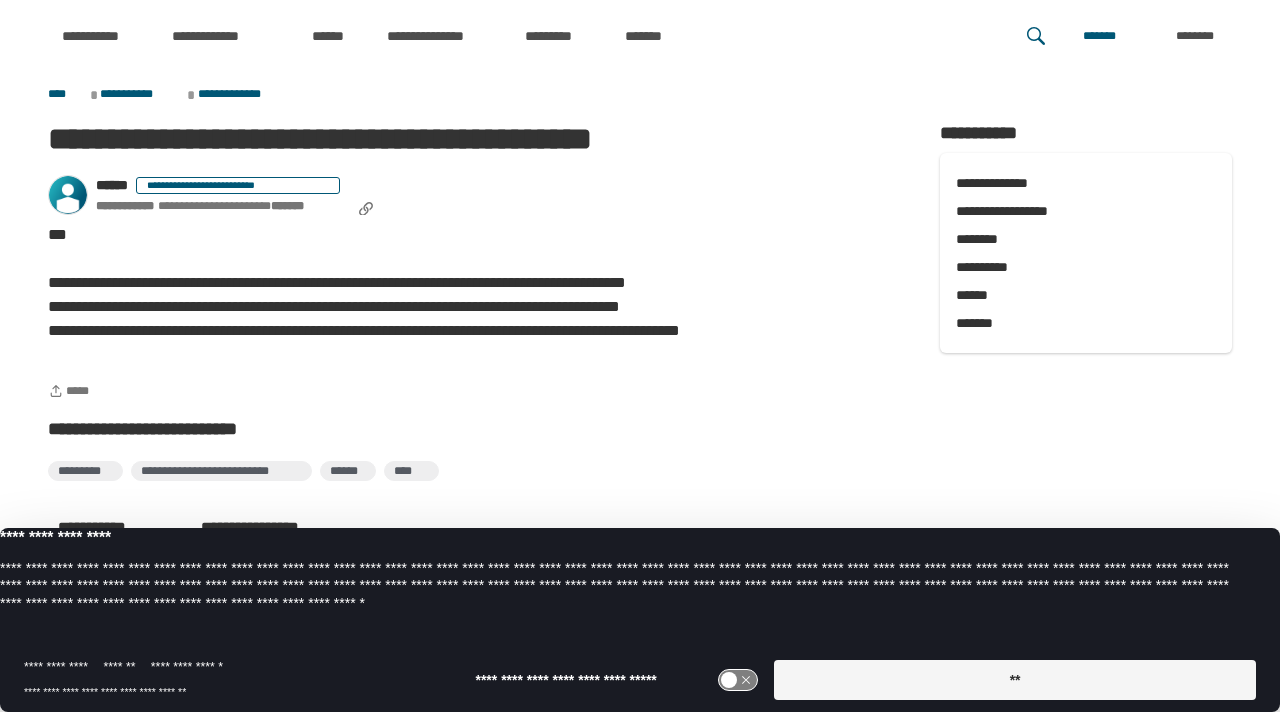 scroll, scrollTop: 350, scrollLeft: 0, axis: vertical 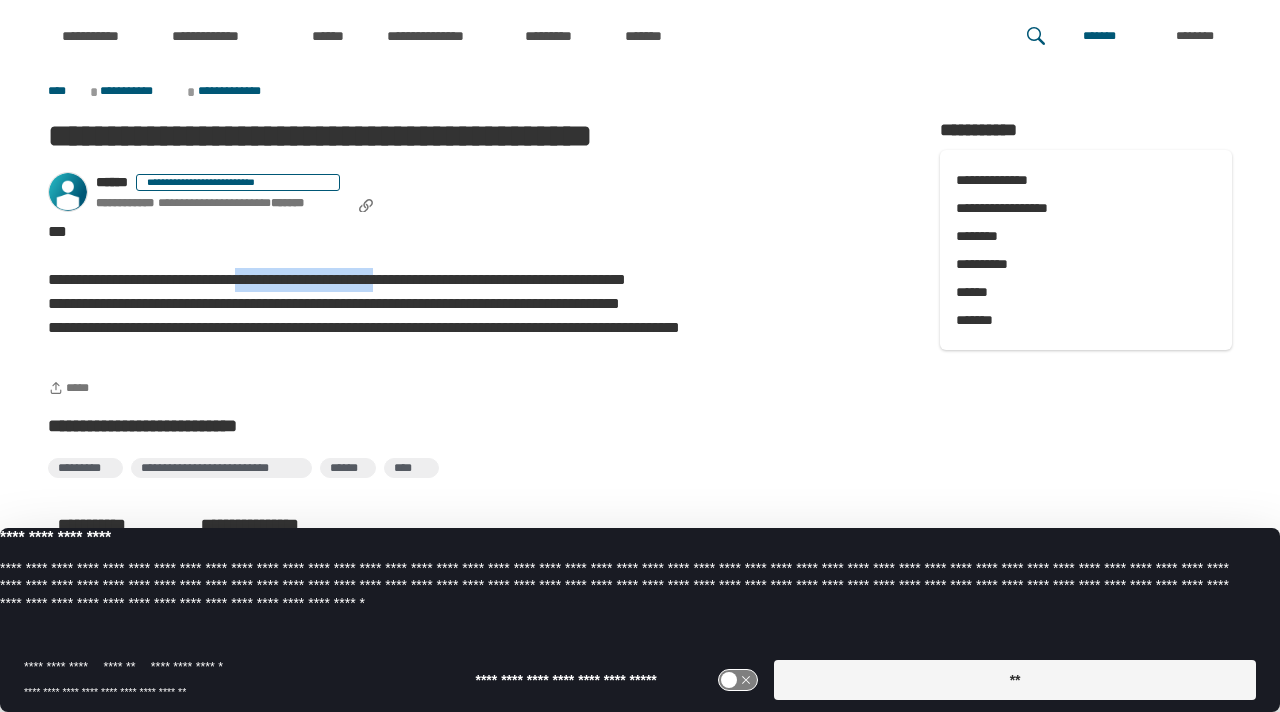 drag, startPoint x: 313, startPoint y: 275, endPoint x: 502, endPoint y: 276, distance: 189.00264 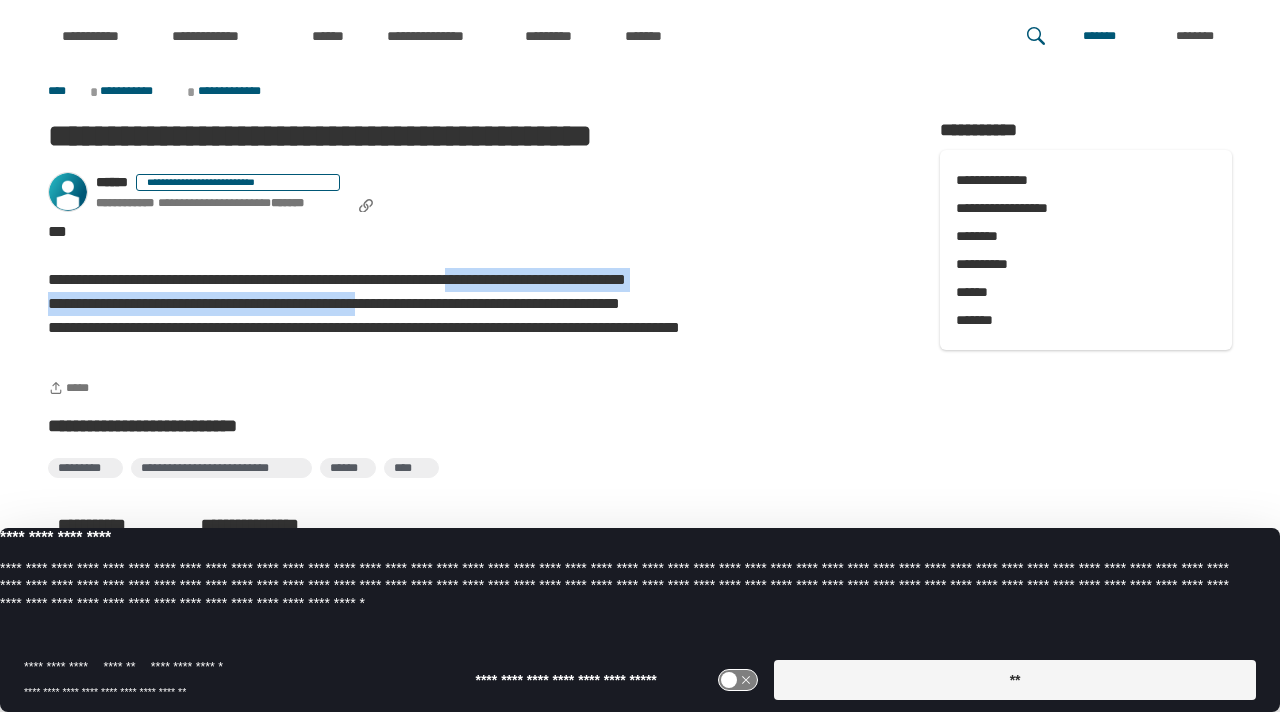 drag, startPoint x: 587, startPoint y: 280, endPoint x: 443, endPoint y: 299, distance: 145.24806 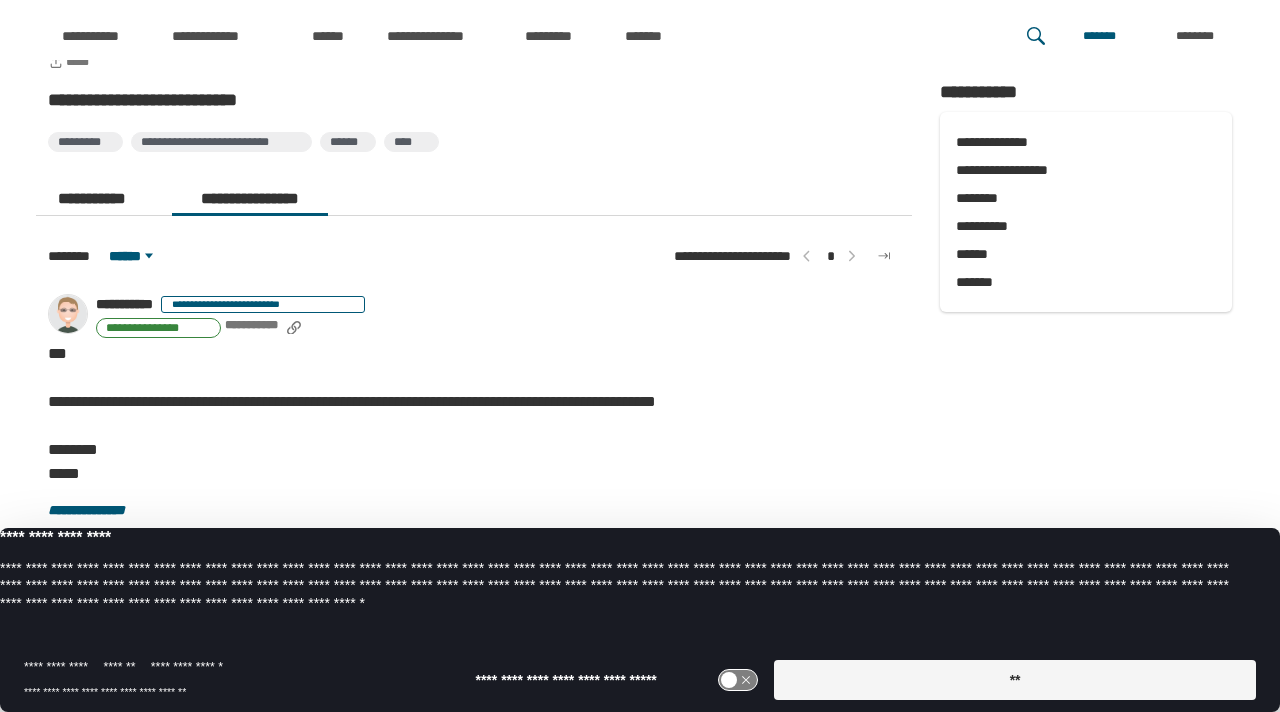 scroll, scrollTop: 682, scrollLeft: 0, axis: vertical 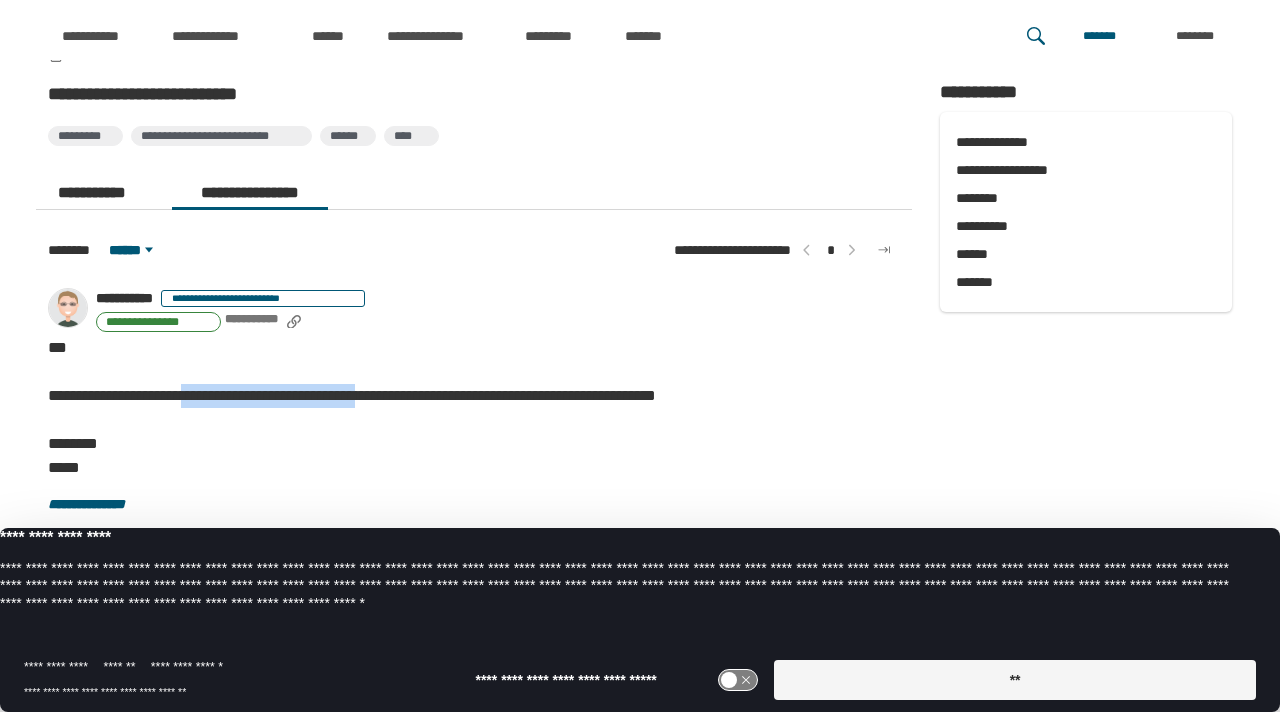 drag, startPoint x: 230, startPoint y: 395, endPoint x: 466, endPoint y: 397, distance: 236.00847 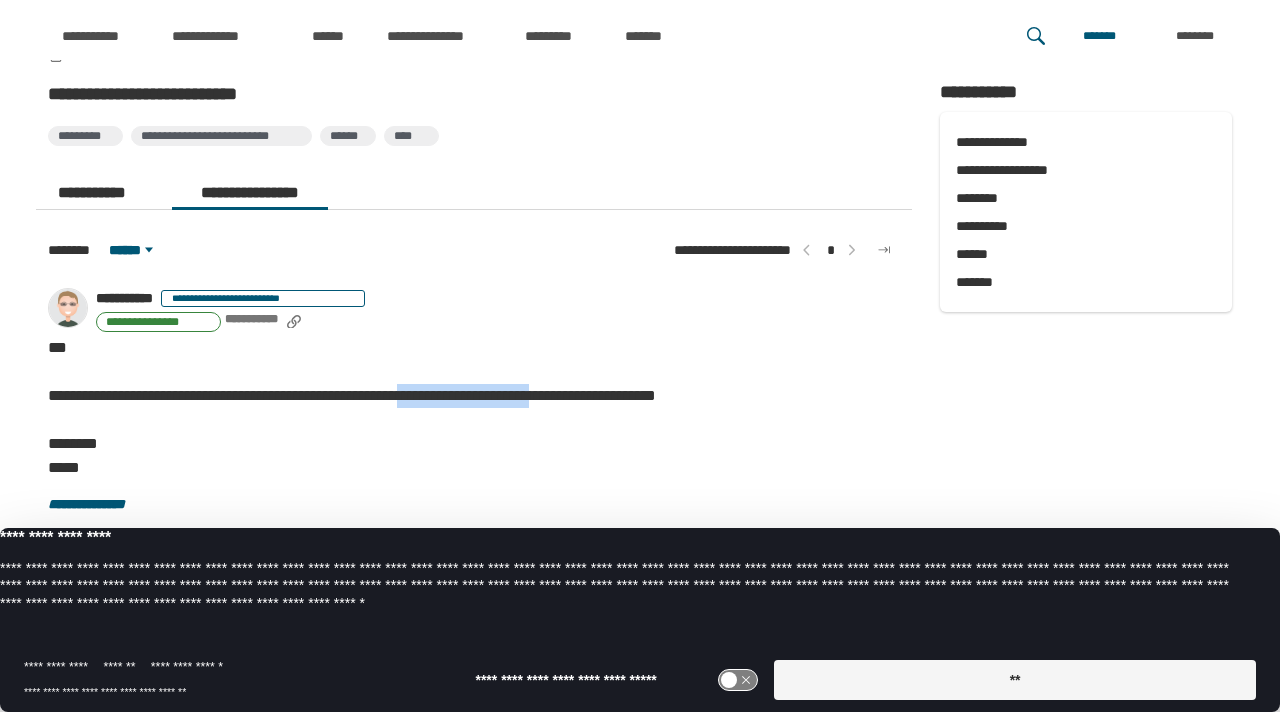 drag, startPoint x: 519, startPoint y: 397, endPoint x: 700, endPoint y: 395, distance: 181.01105 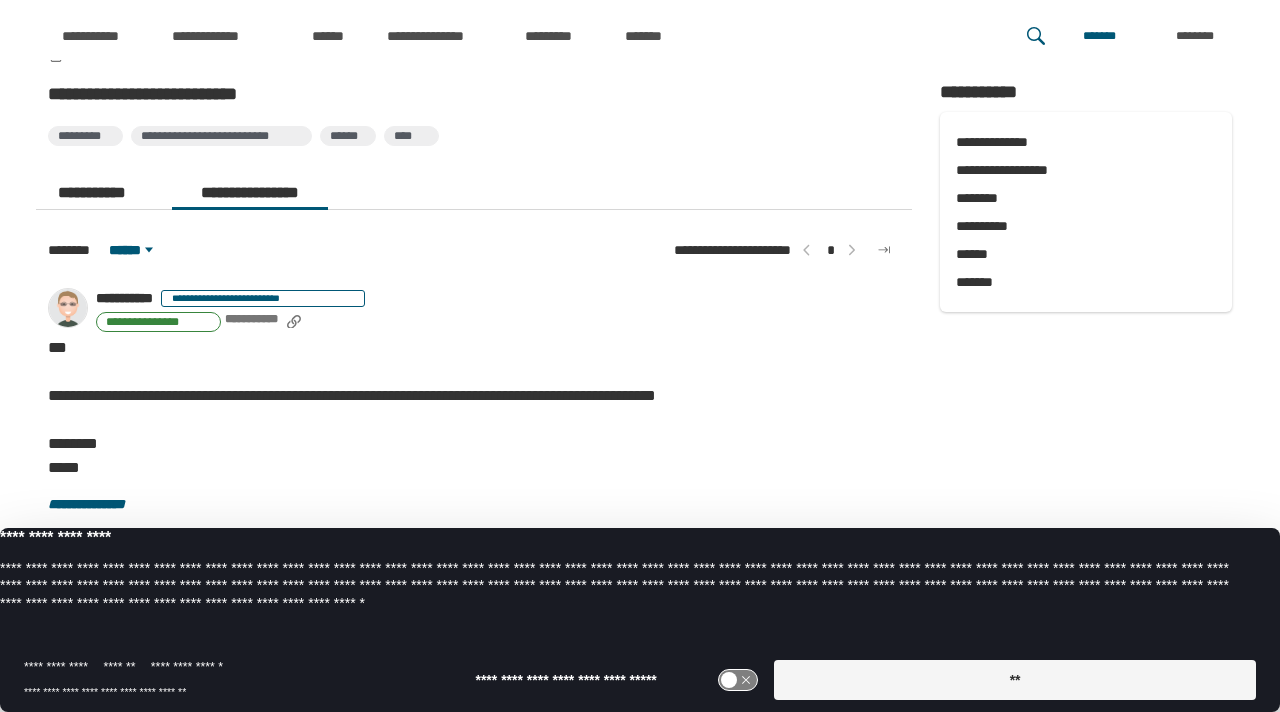 click on "*" at bounding box center [807, 250] 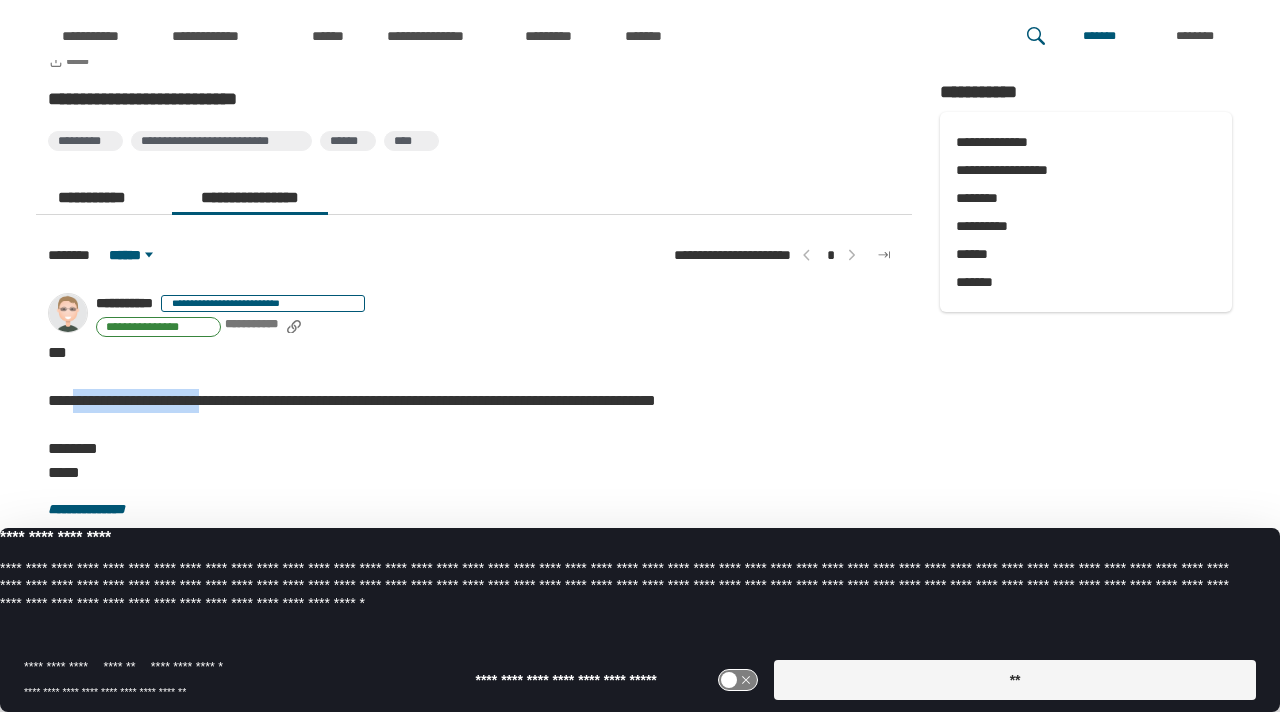 drag, startPoint x: 81, startPoint y: 397, endPoint x: 253, endPoint y: 399, distance: 172.01163 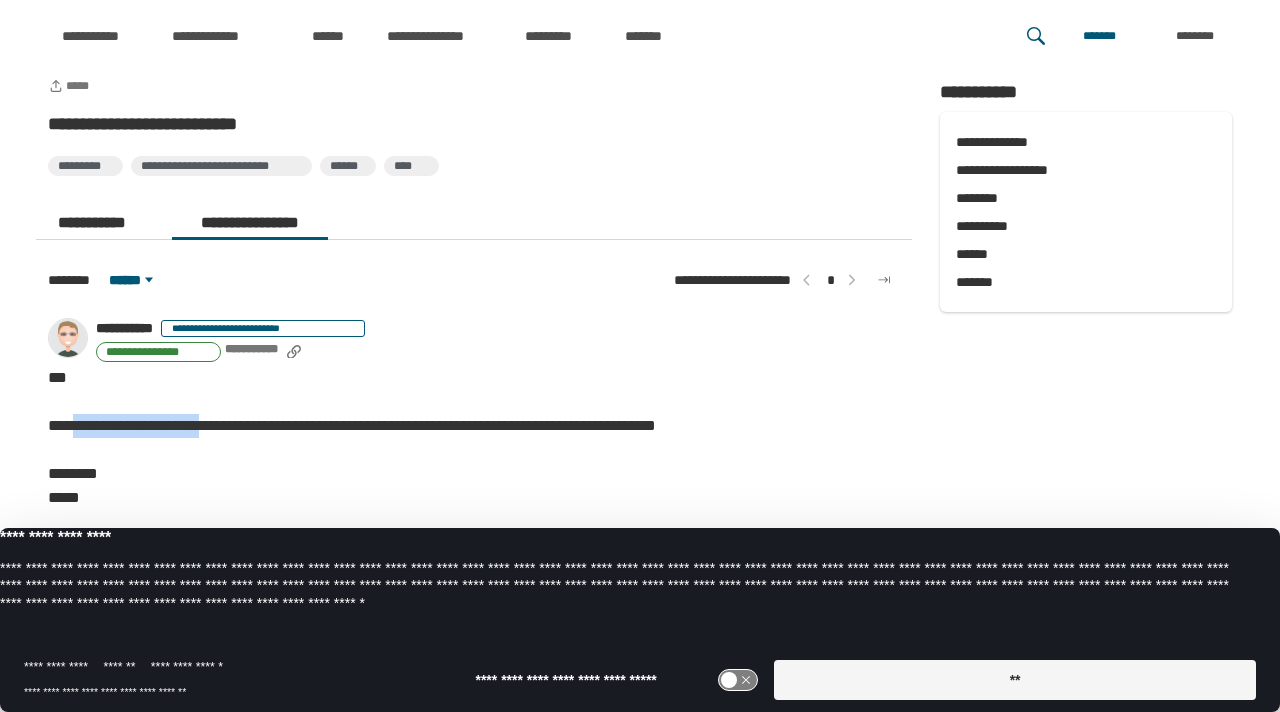 scroll, scrollTop: 682, scrollLeft: 0, axis: vertical 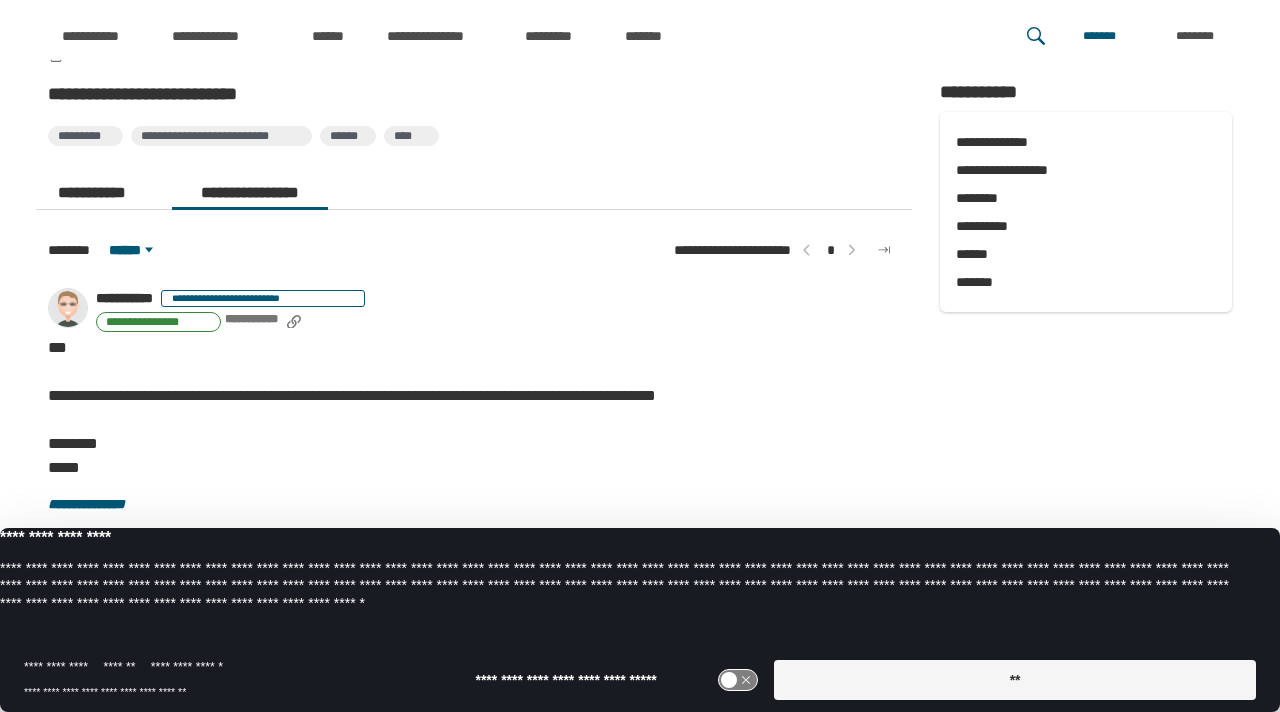click on "**********" at bounding box center (474, 402) 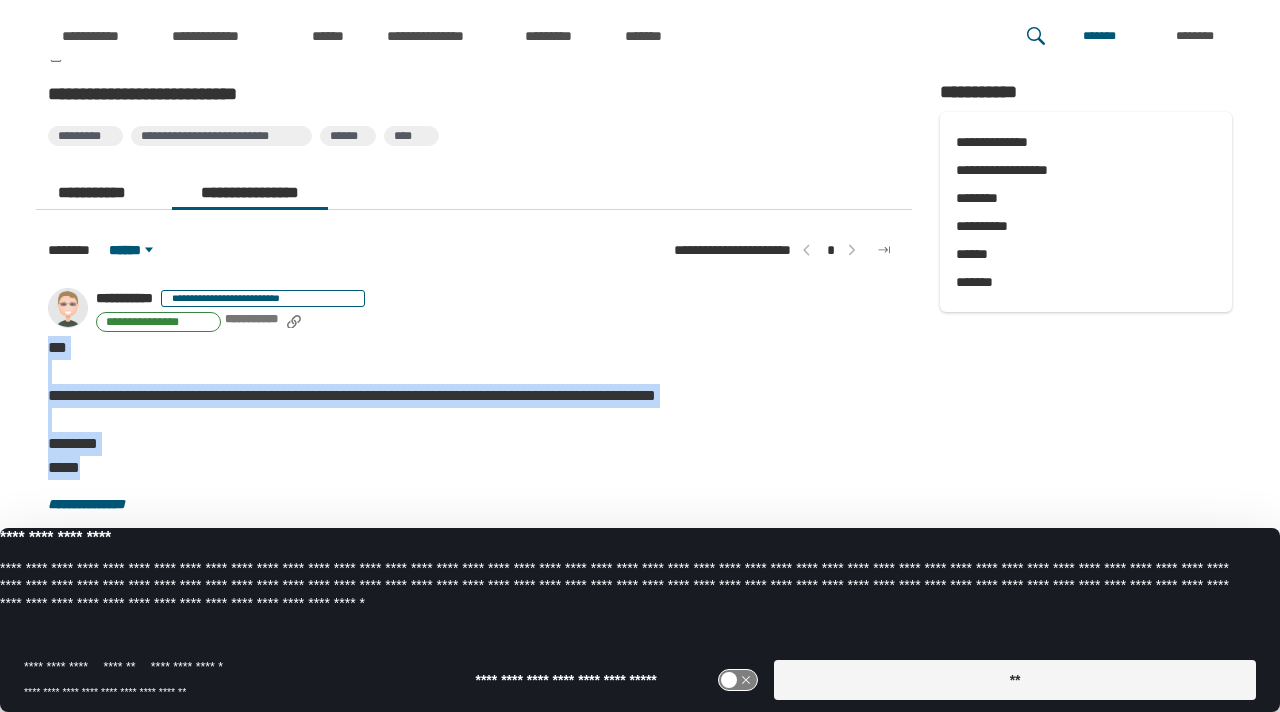 drag, startPoint x: 48, startPoint y: 333, endPoint x: 126, endPoint y: 480, distance: 166.41214 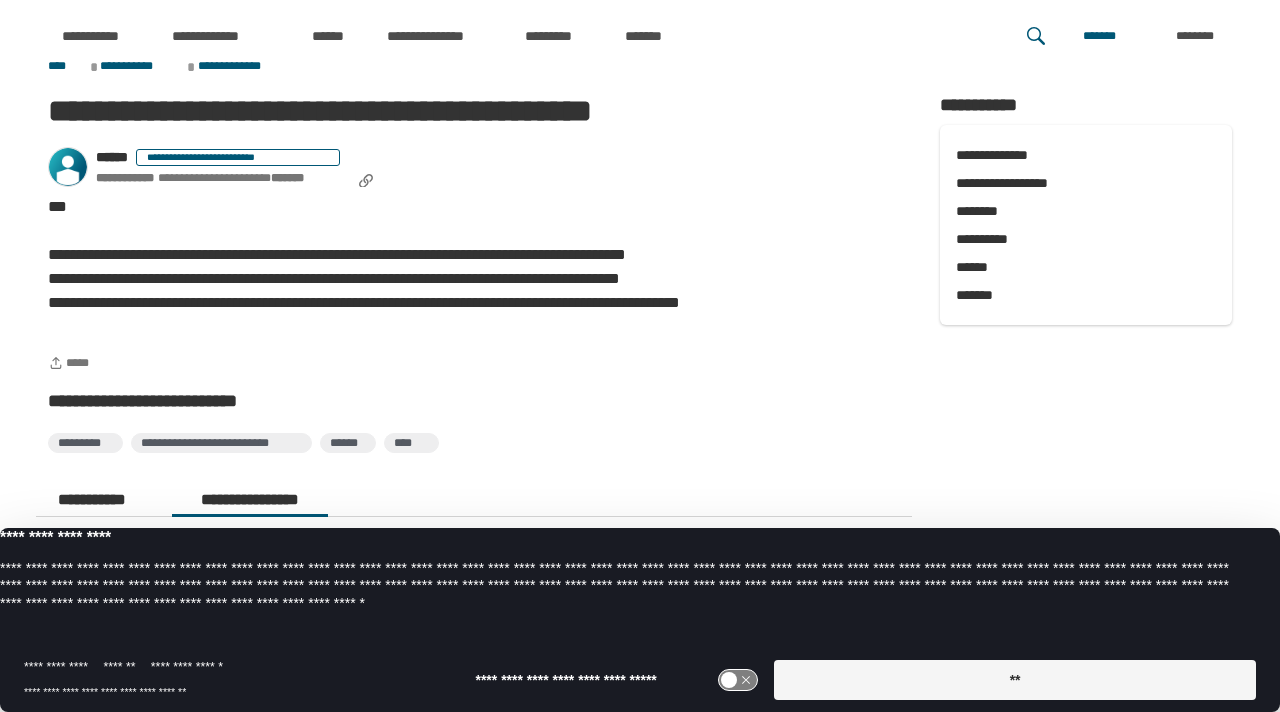 scroll, scrollTop: 372, scrollLeft: 0, axis: vertical 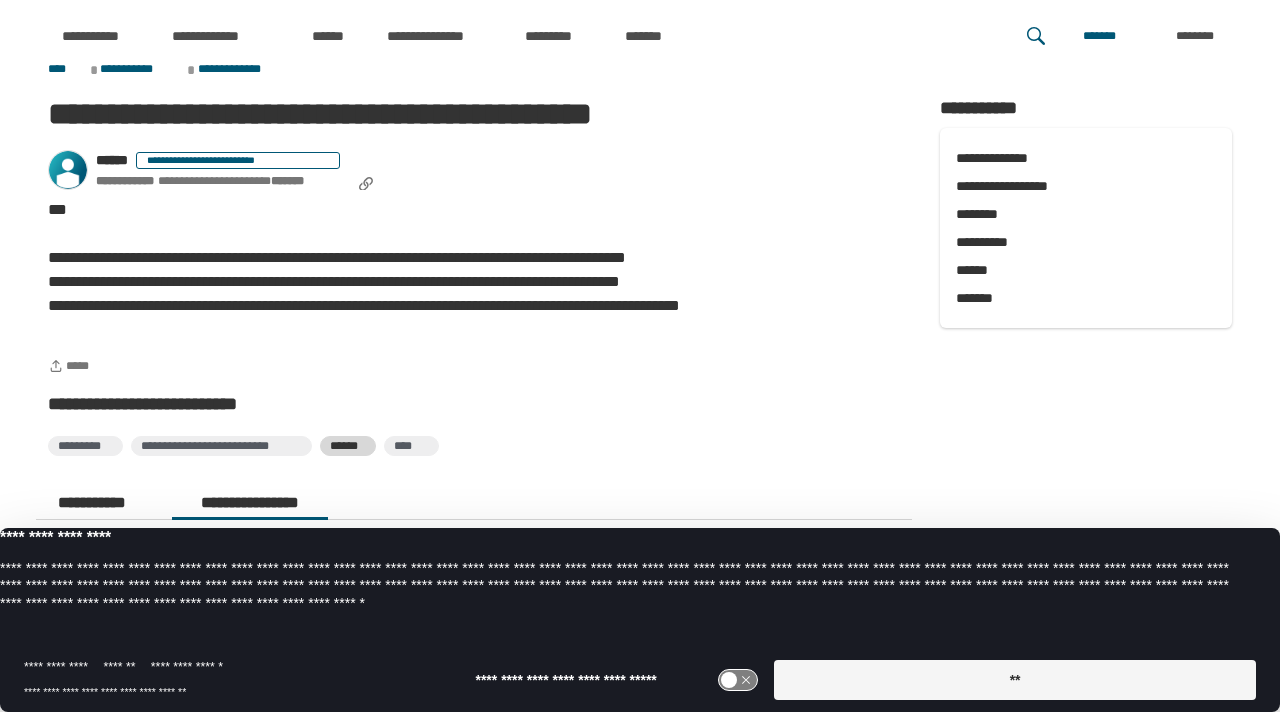 click on "******" at bounding box center [348, 446] 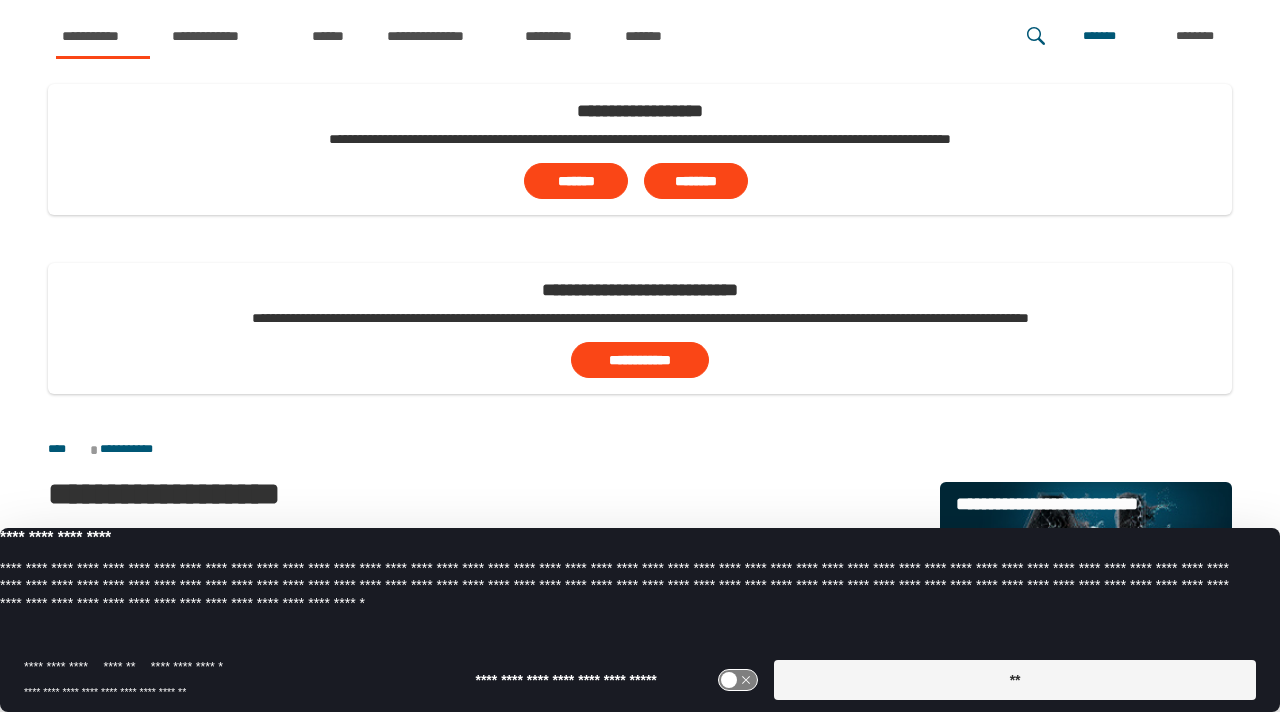 scroll, scrollTop: 514, scrollLeft: 0, axis: vertical 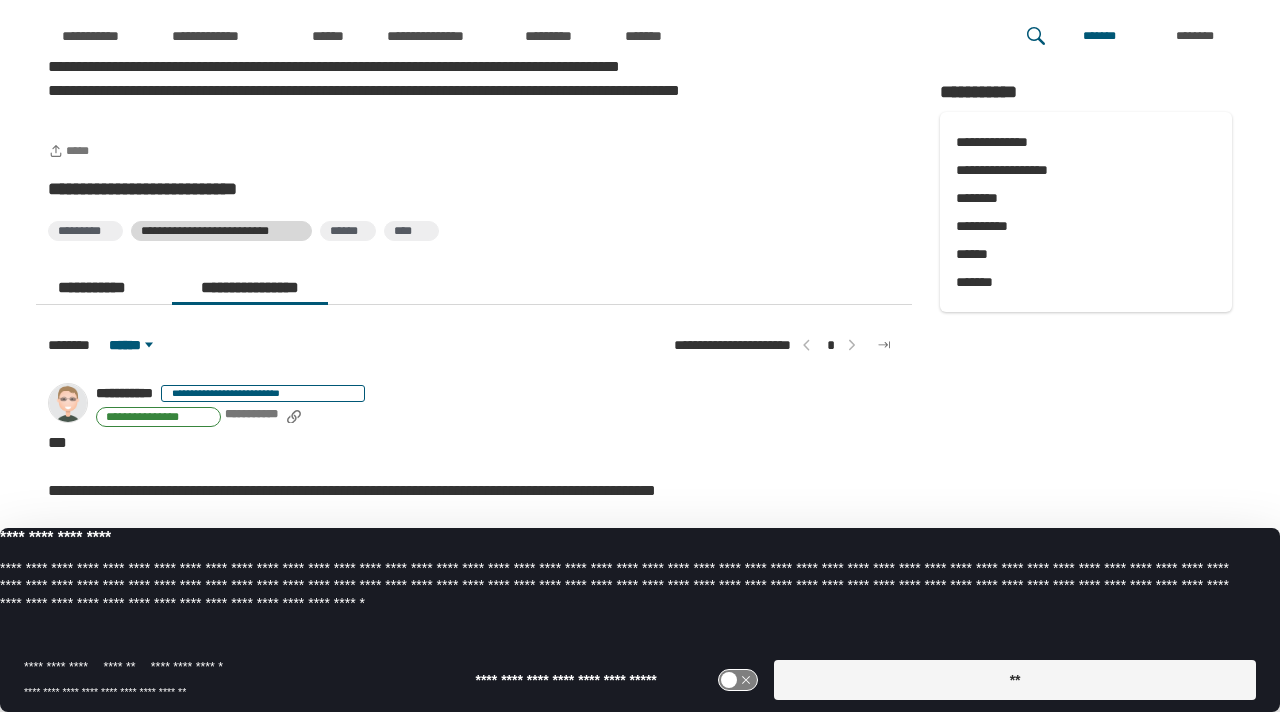 click on "**********" at bounding box center (221, 231) 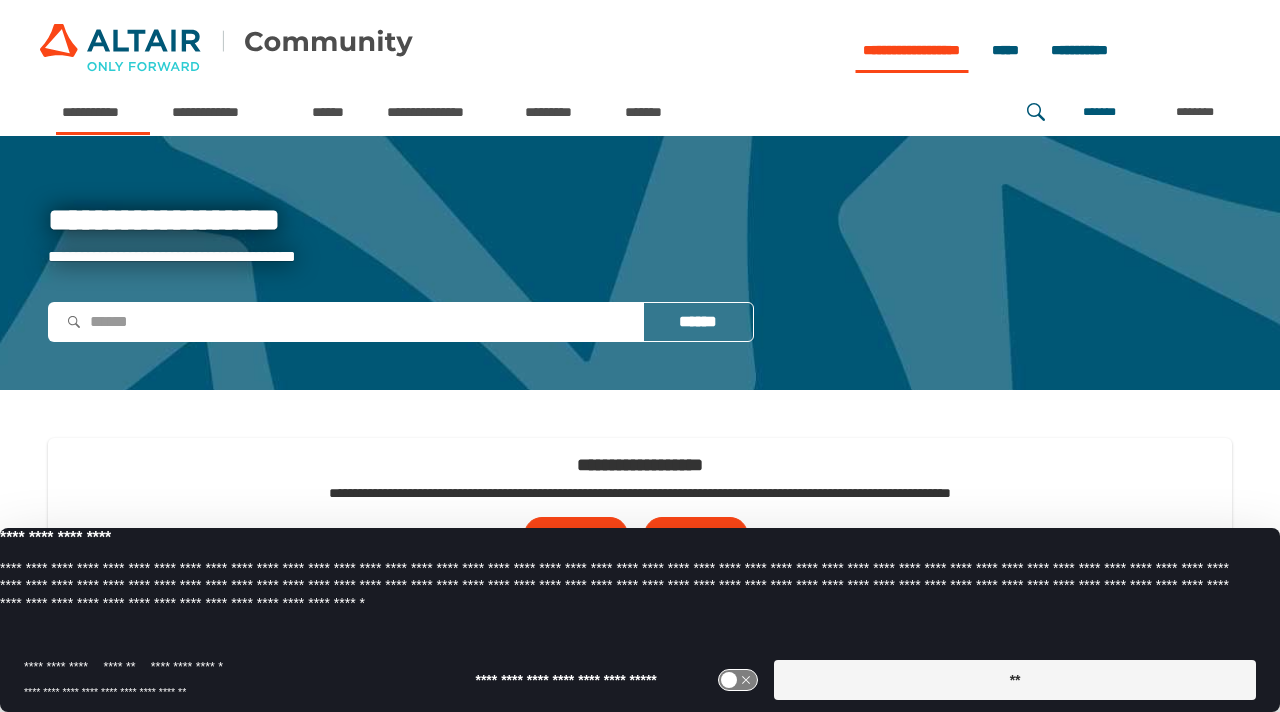 scroll, scrollTop: 0, scrollLeft: 0, axis: both 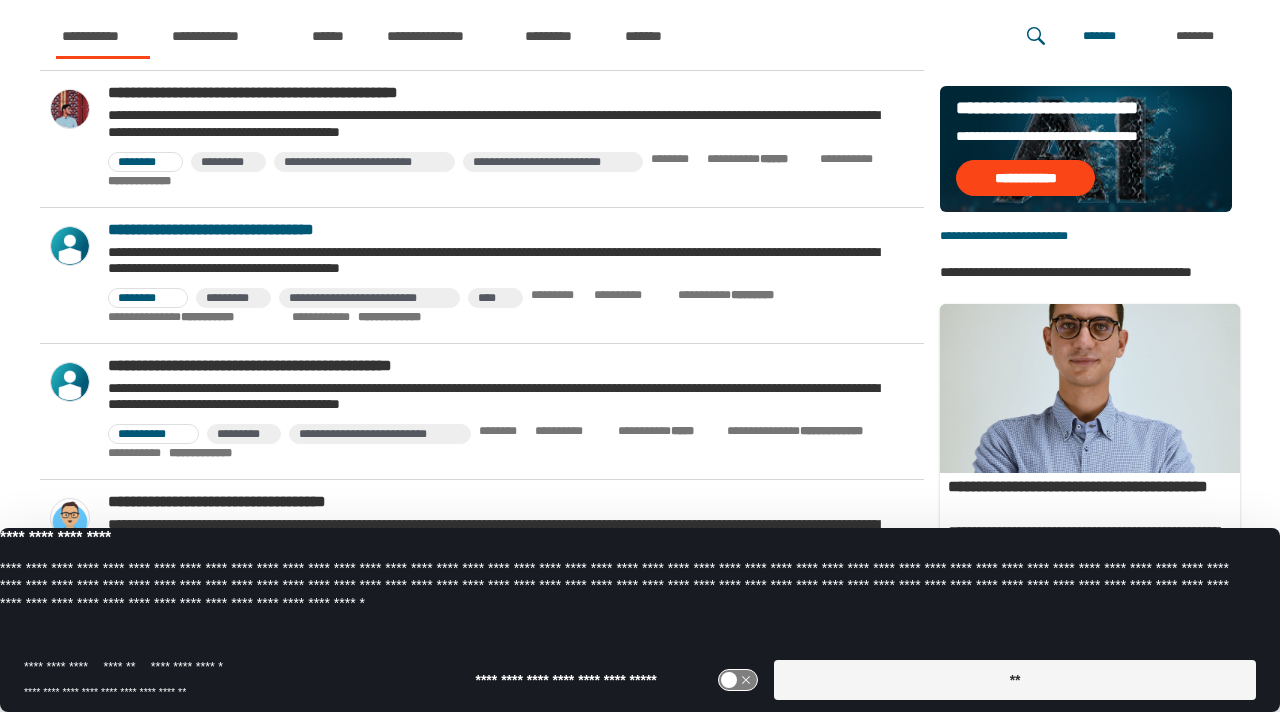 click on "[FIRST] [LAST]" at bounding box center [504, 230] 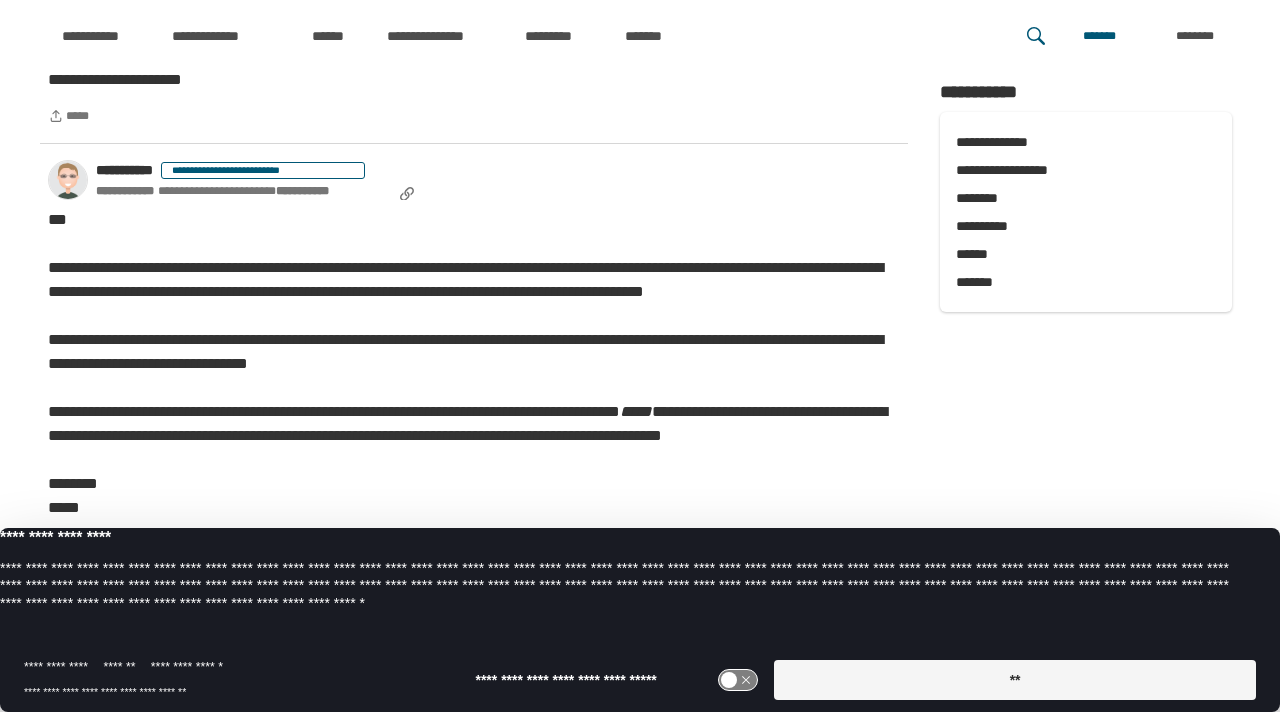 scroll, scrollTop: 17403, scrollLeft: 0, axis: vertical 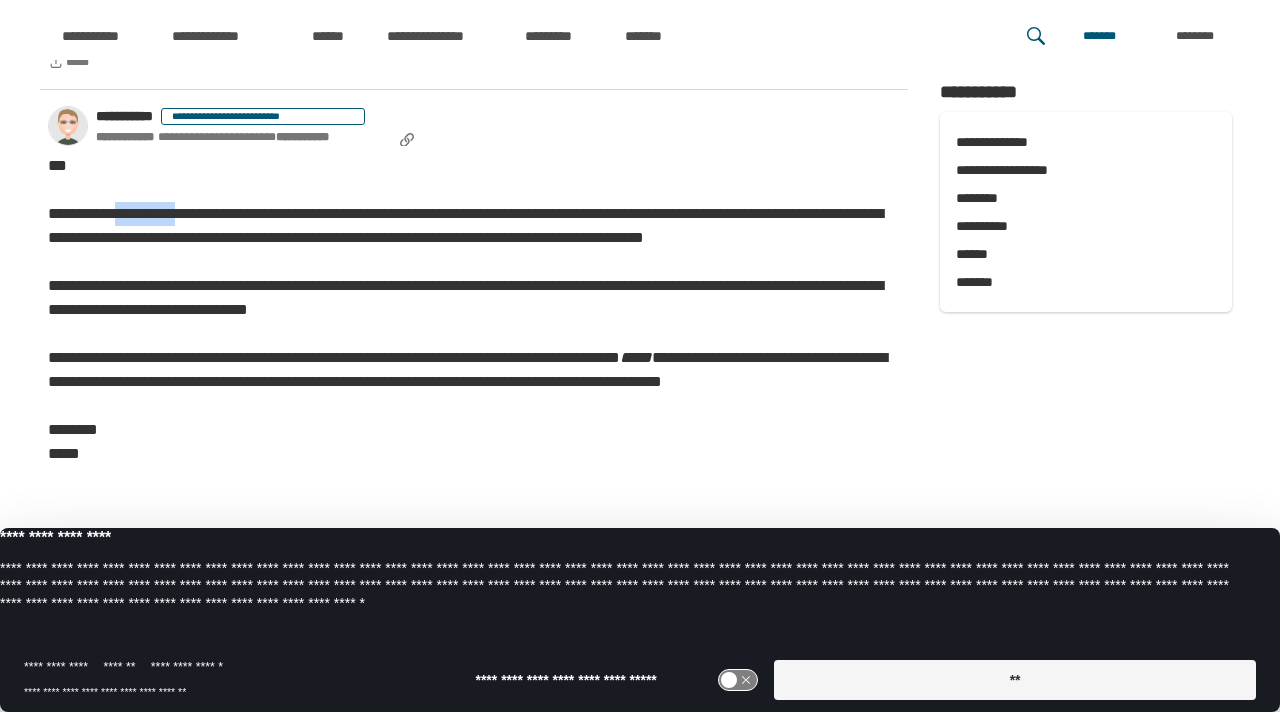 drag, startPoint x: 127, startPoint y: 222, endPoint x: 209, endPoint y: 209, distance: 83.02409 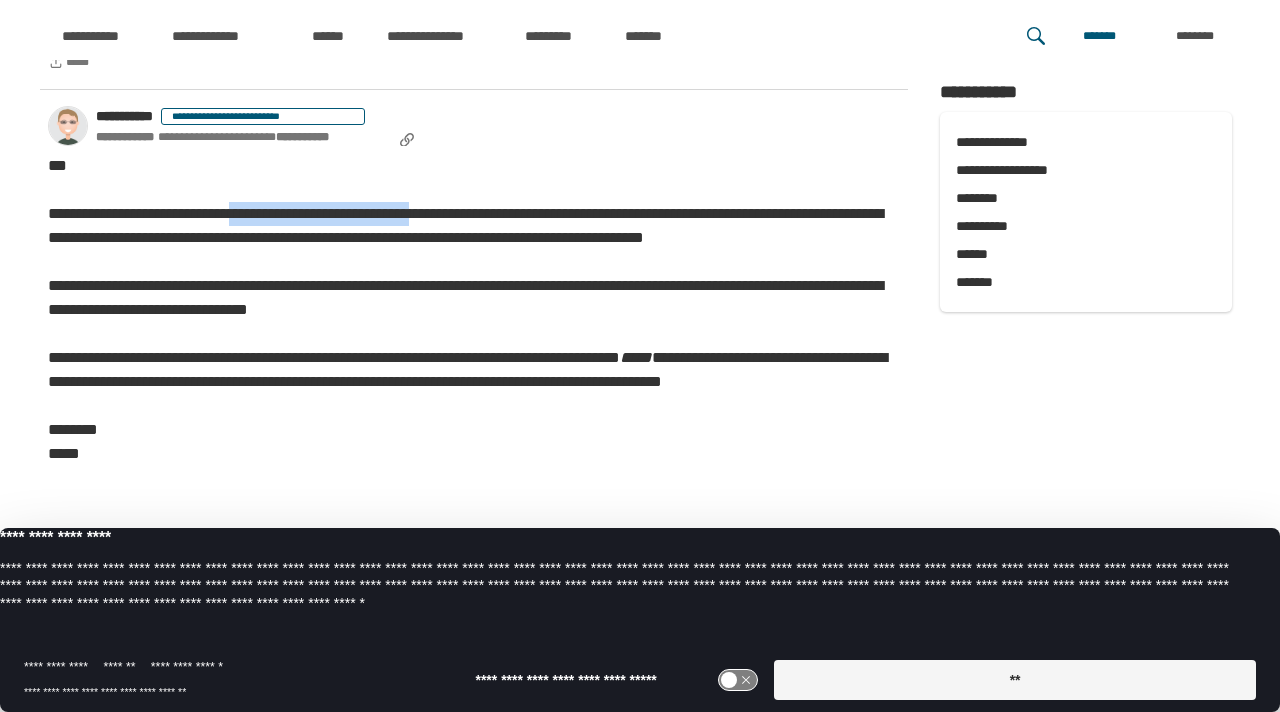 drag, startPoint x: 265, startPoint y: 217, endPoint x: 491, endPoint y: 209, distance: 226.14156 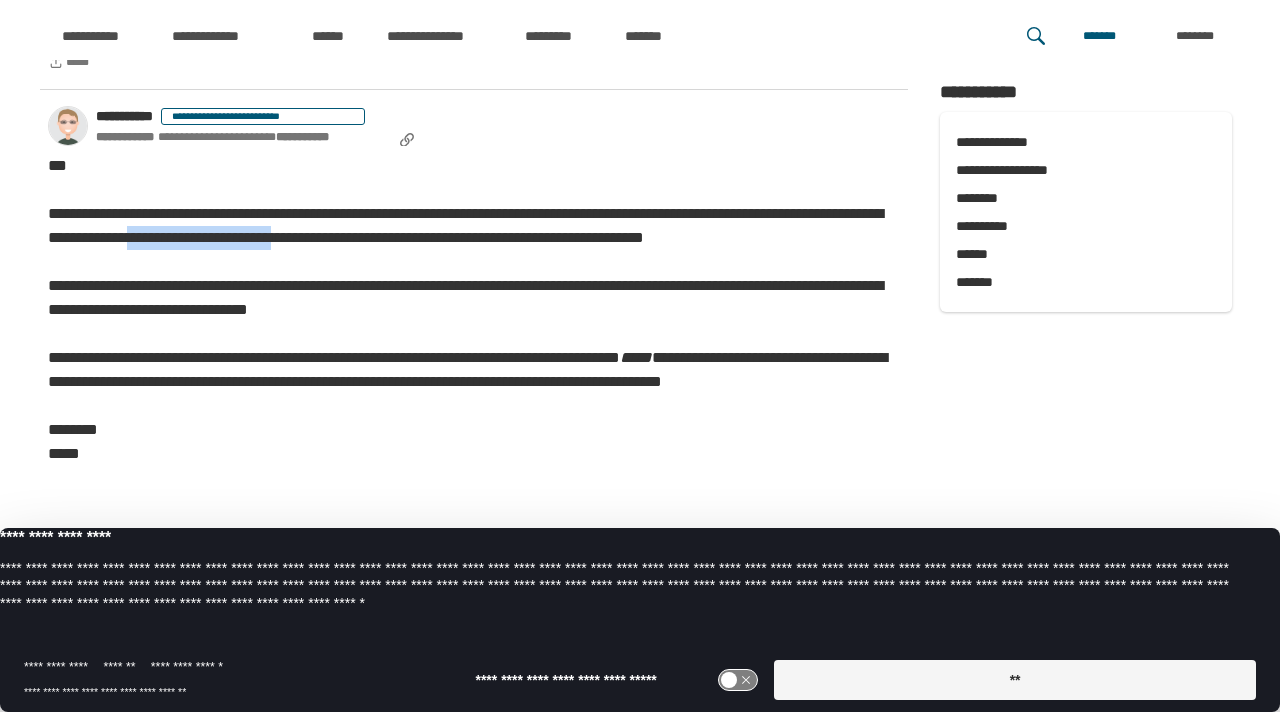 drag, startPoint x: 423, startPoint y: 244, endPoint x: 624, endPoint y: 247, distance: 201.02238 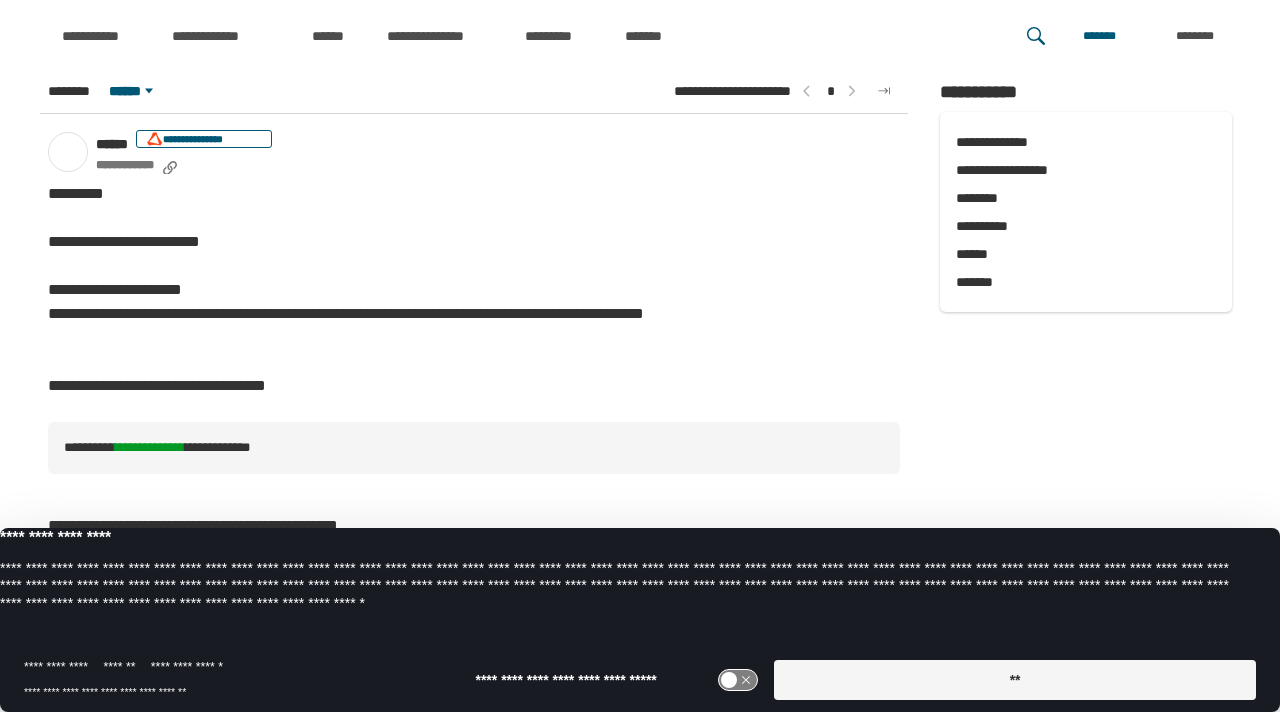 scroll, scrollTop: 15763, scrollLeft: 0, axis: vertical 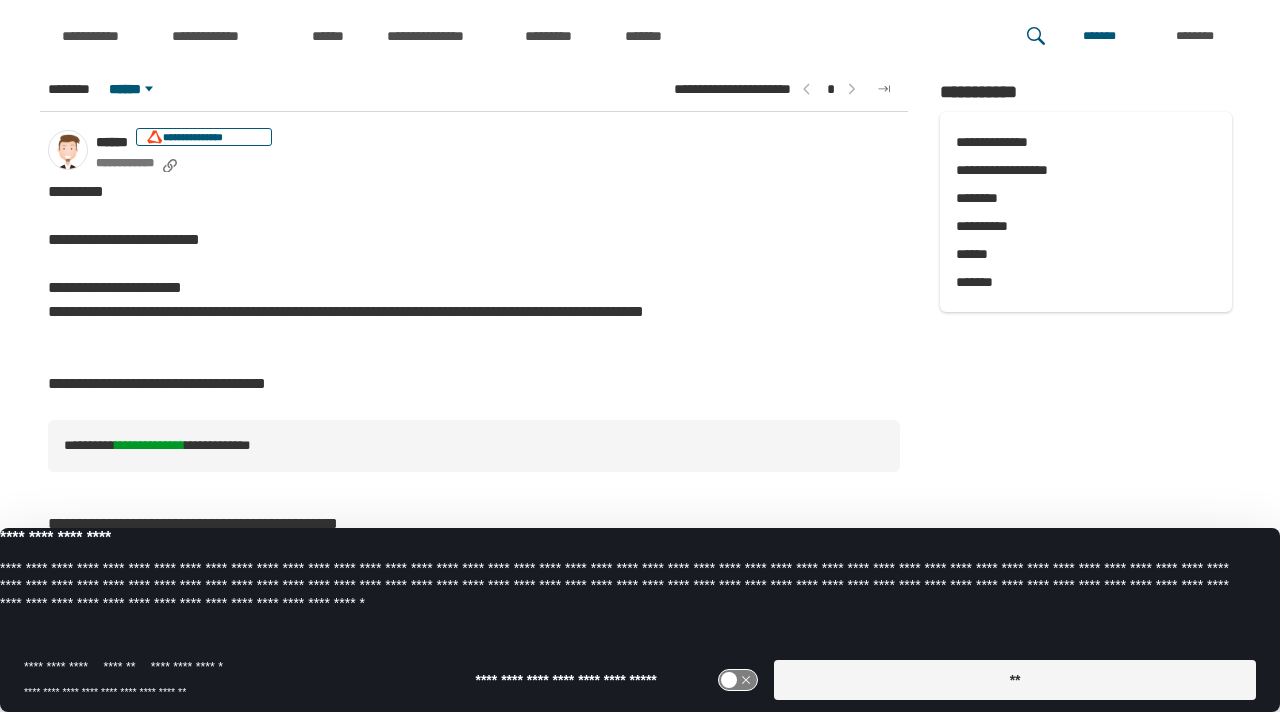 click on "**********" at bounding box center [150, 445] 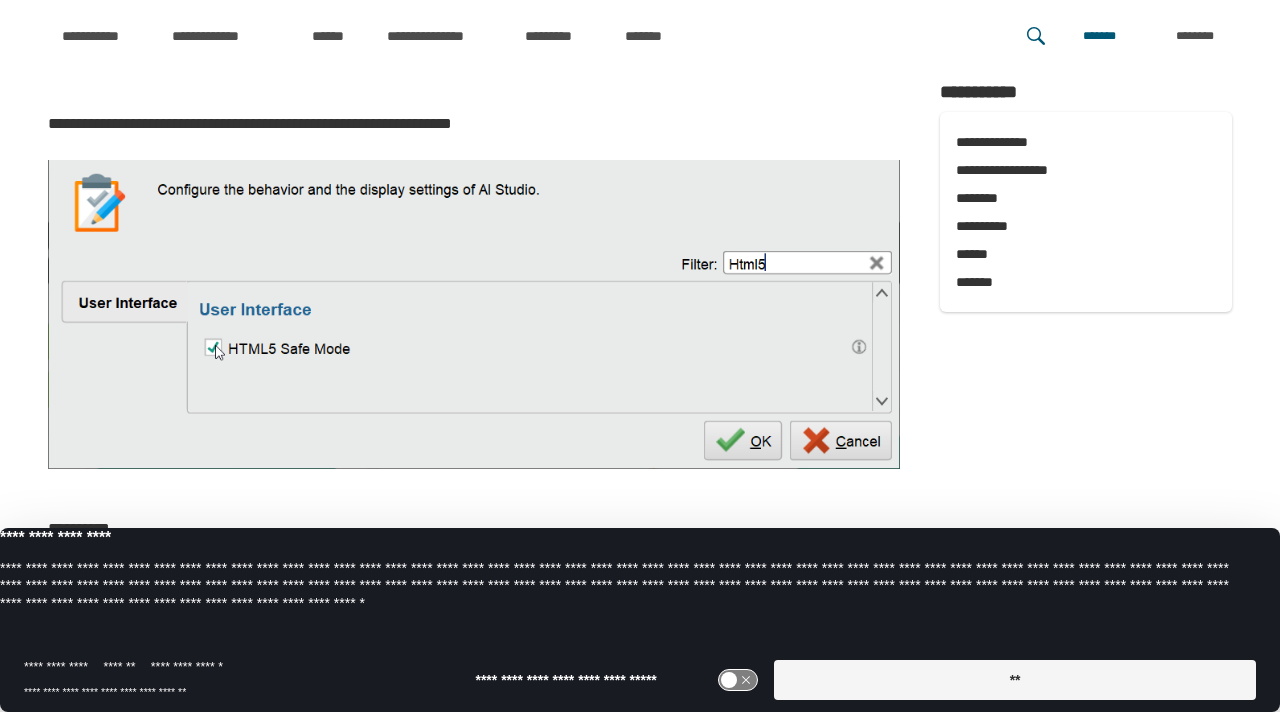 scroll, scrollTop: 16303, scrollLeft: 0, axis: vertical 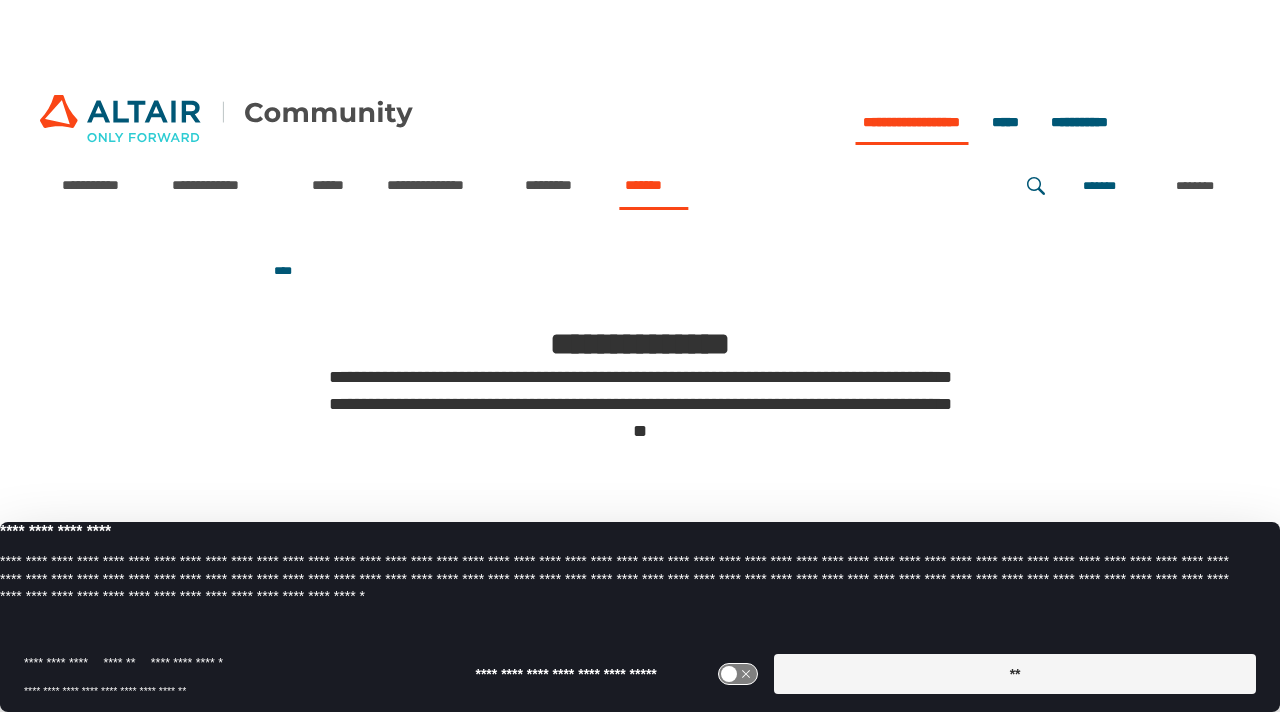 click on "*******" at bounding box center [653, 185] 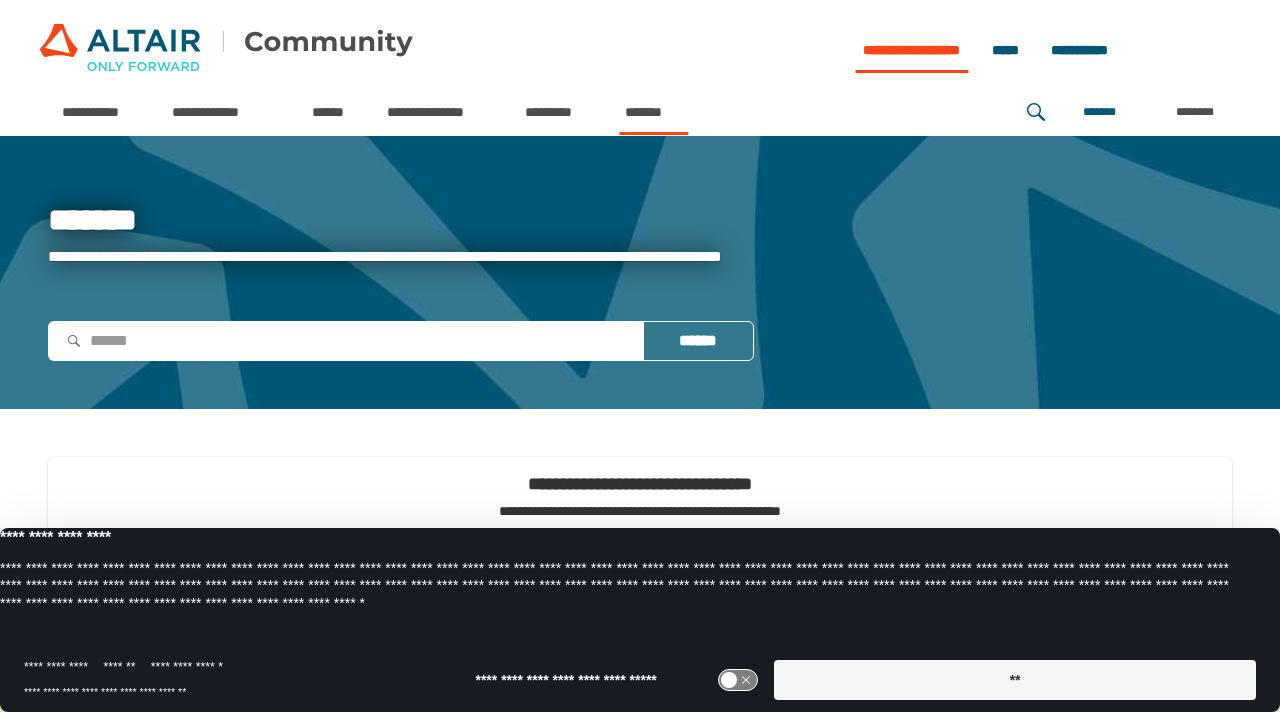 scroll, scrollTop: 0, scrollLeft: 0, axis: both 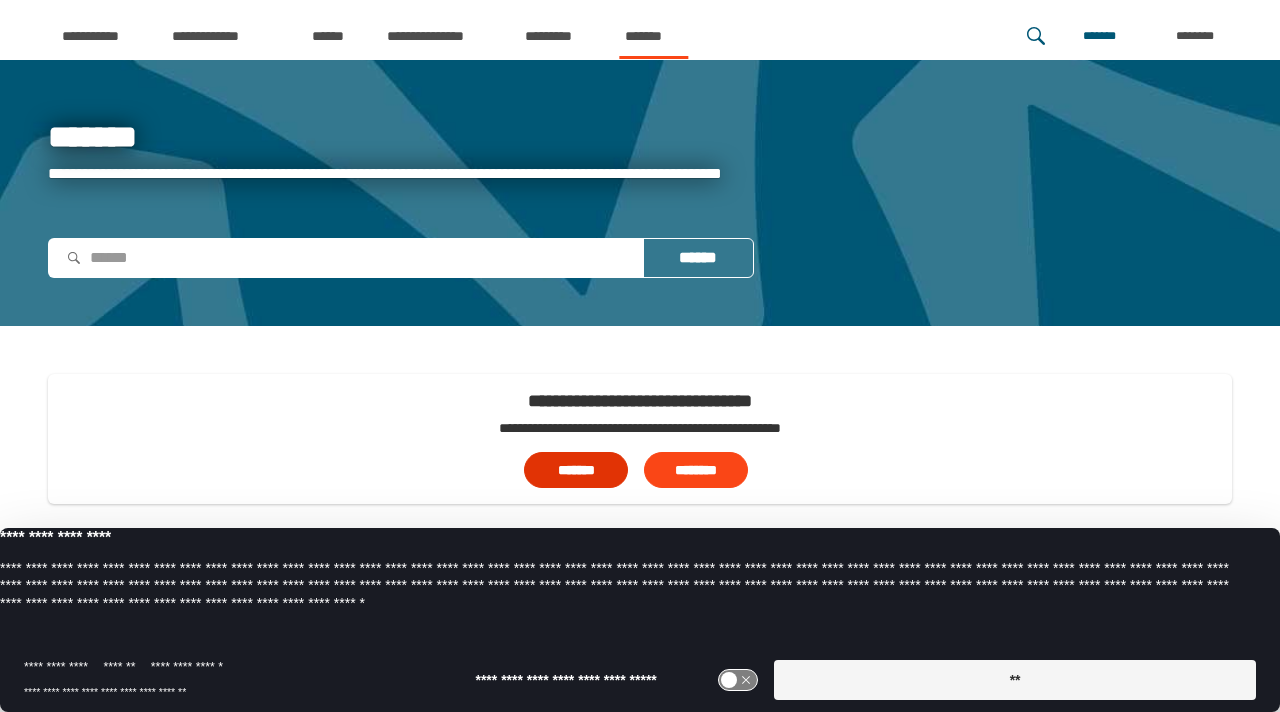 click on "*******" at bounding box center (576, 470) 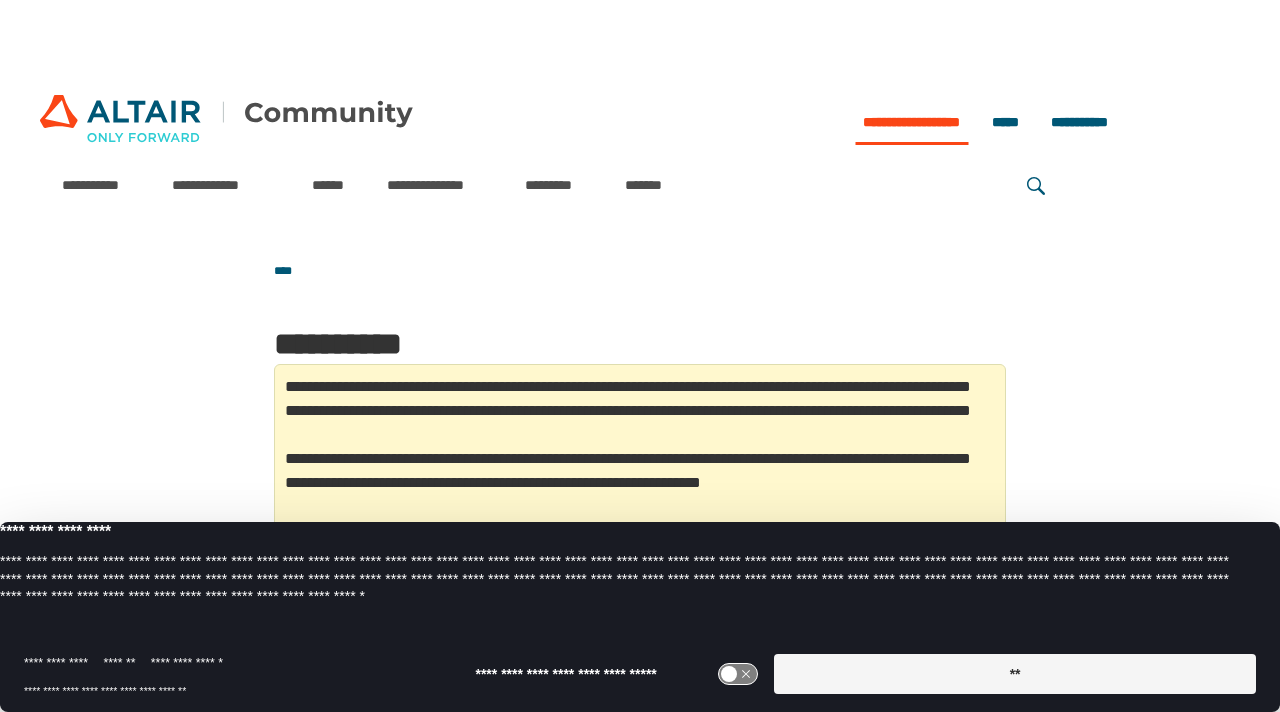 scroll, scrollTop: 0, scrollLeft: 0, axis: both 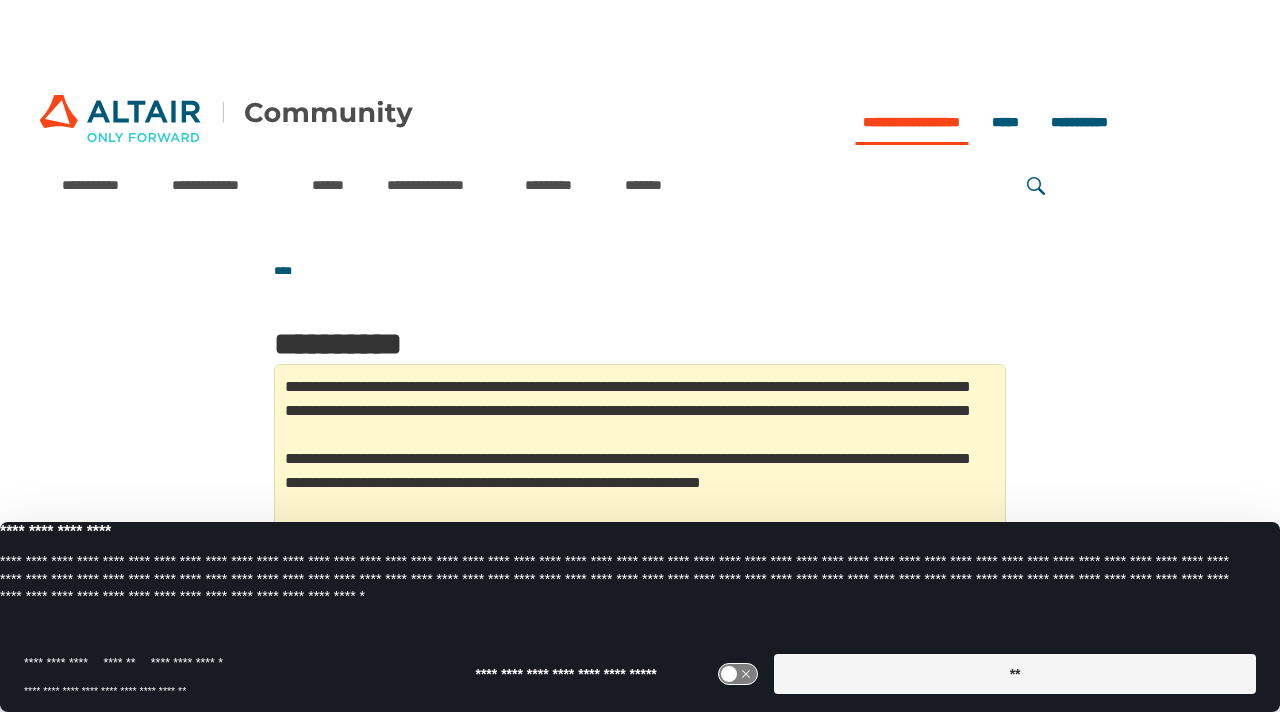 click at bounding box center [226, 122] 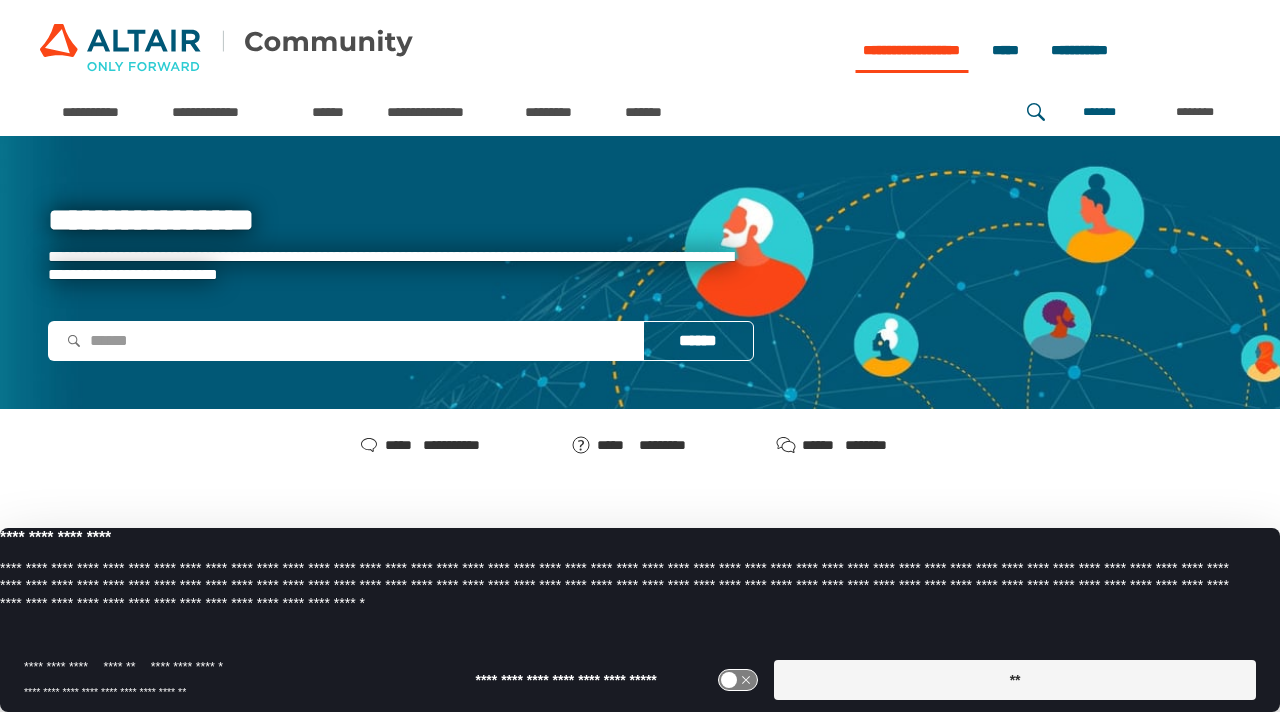 scroll, scrollTop: 0, scrollLeft: 0, axis: both 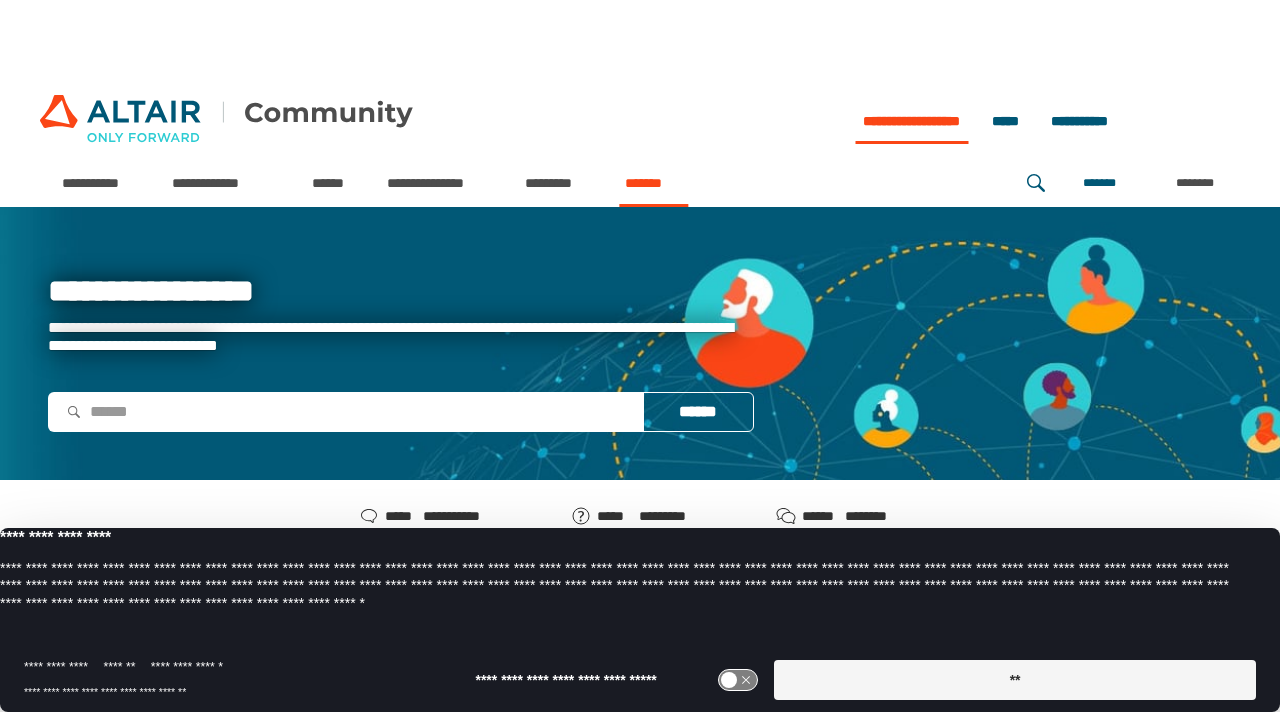 click on "*******" at bounding box center [653, 183] 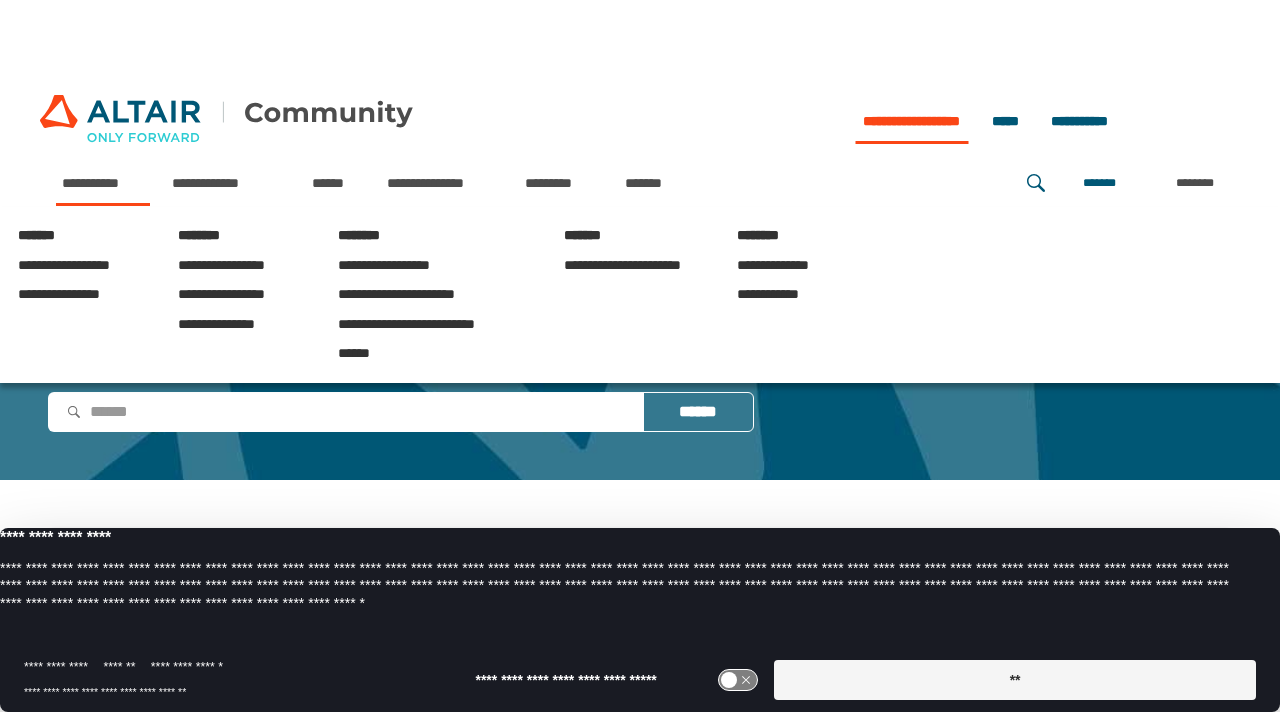 click at bounding box center (226, 121) 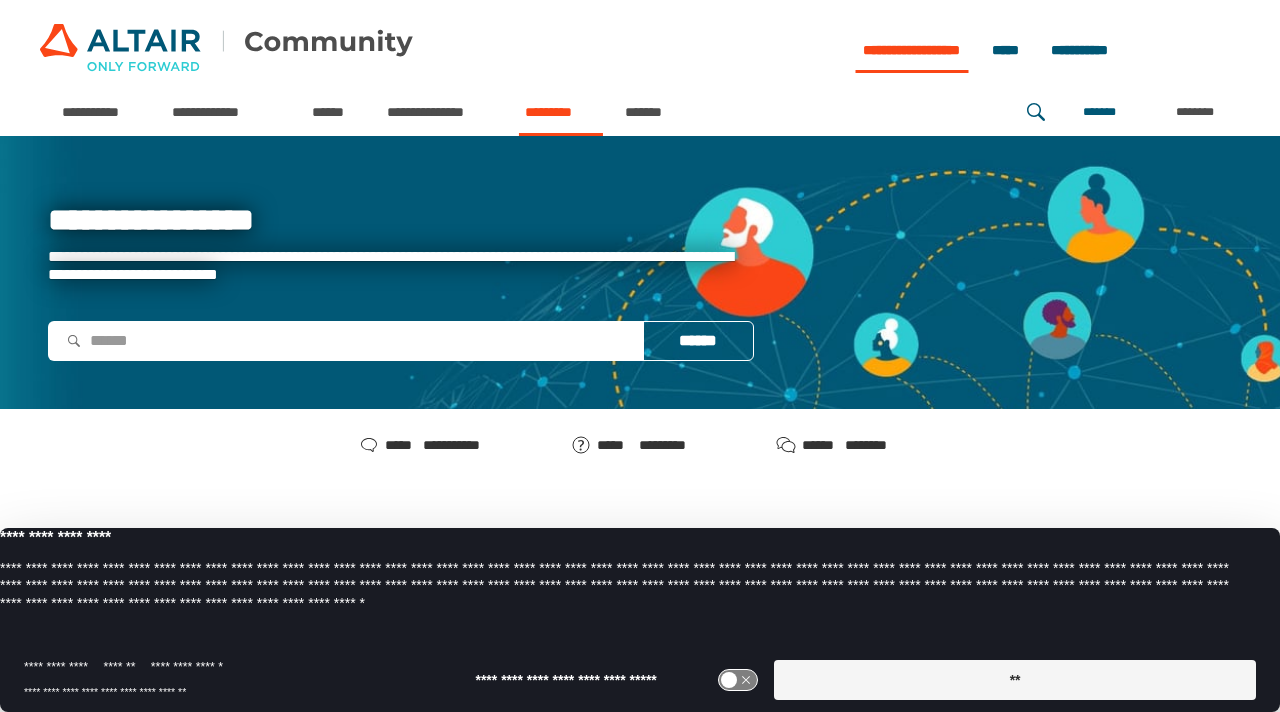 scroll, scrollTop: 0, scrollLeft: 0, axis: both 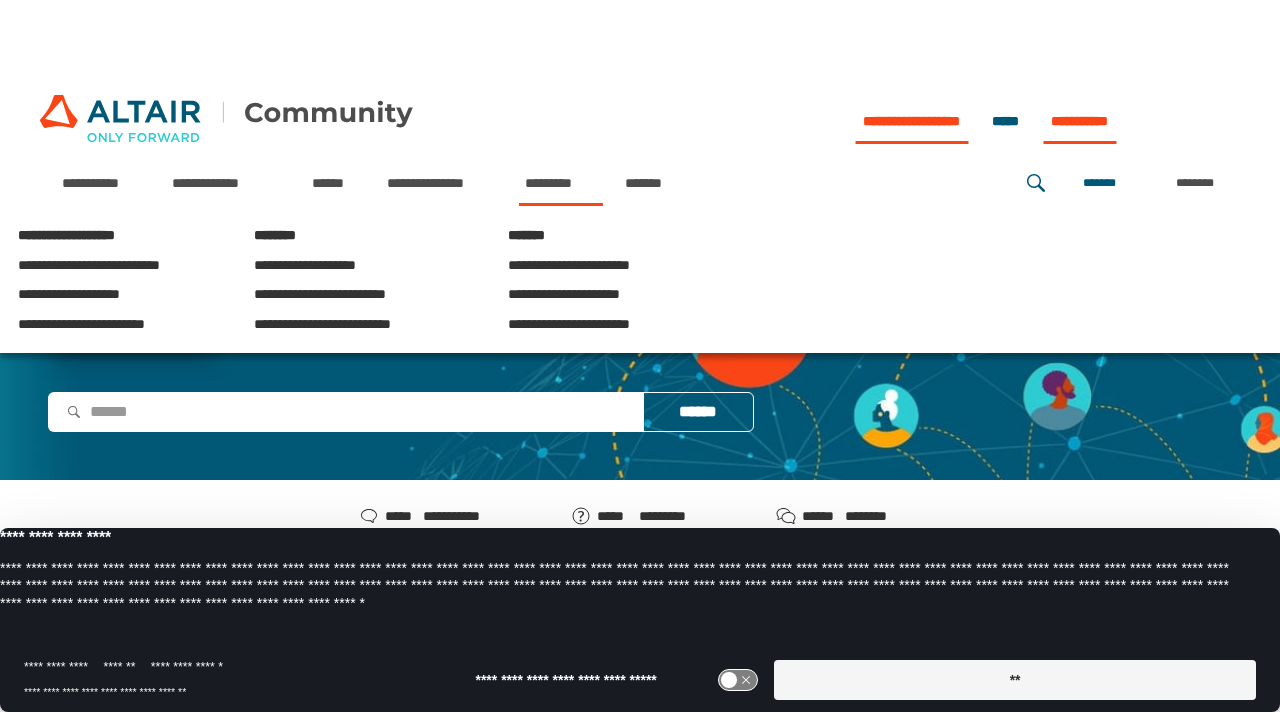 click on "**********" at bounding box center (1079, 121) 